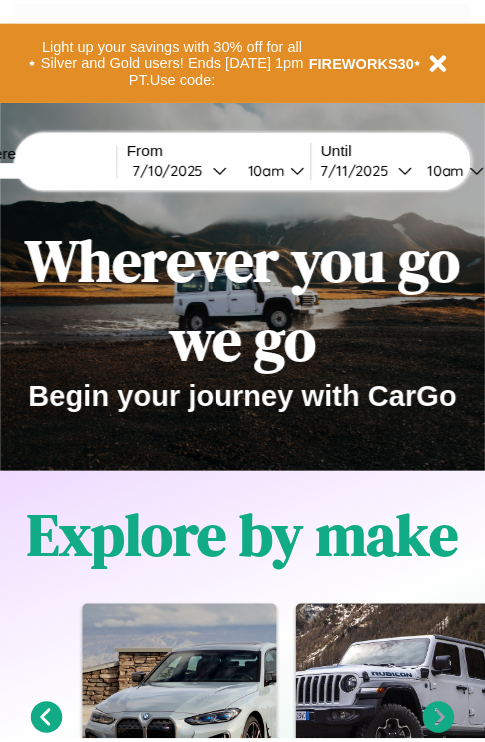 scroll, scrollTop: 0, scrollLeft: 0, axis: both 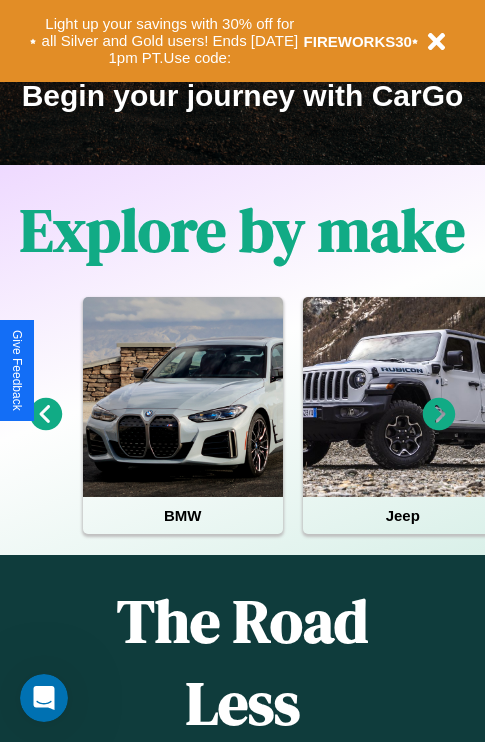 click 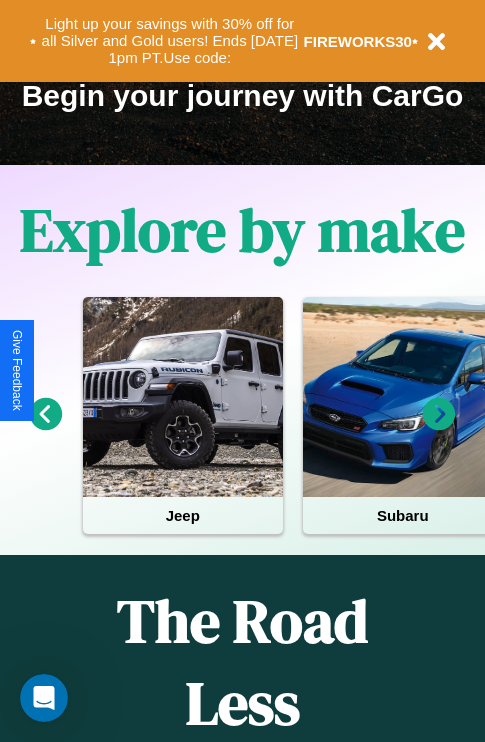 click 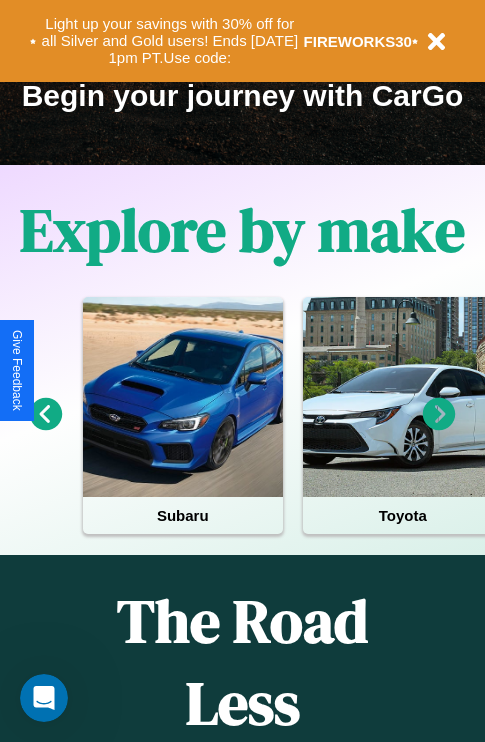 click 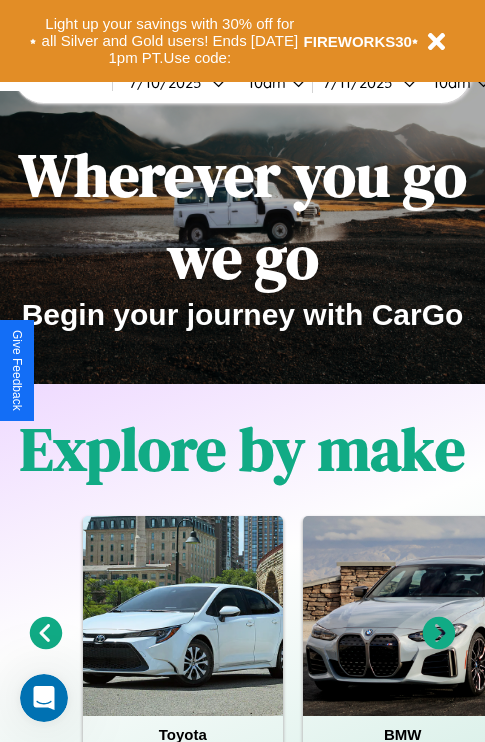 scroll, scrollTop: 0, scrollLeft: 0, axis: both 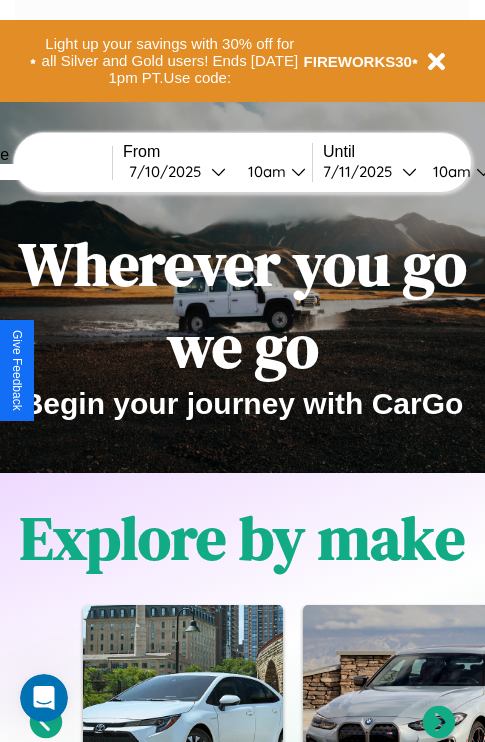 click at bounding box center (37, 172) 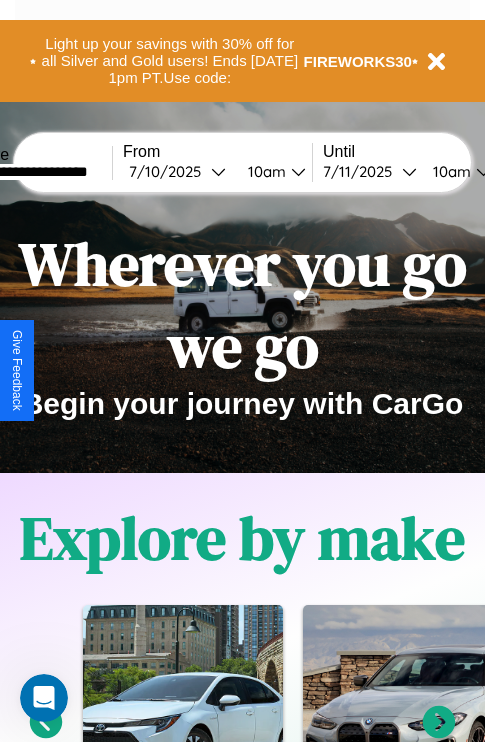 type on "**********" 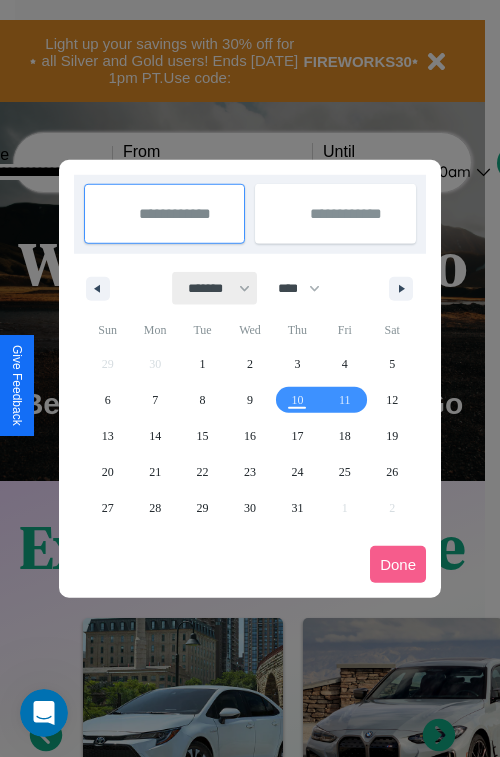 click on "******* ******** ***** ***** *** **** **** ****** ********* ******* ******** ********" at bounding box center (215, 288) 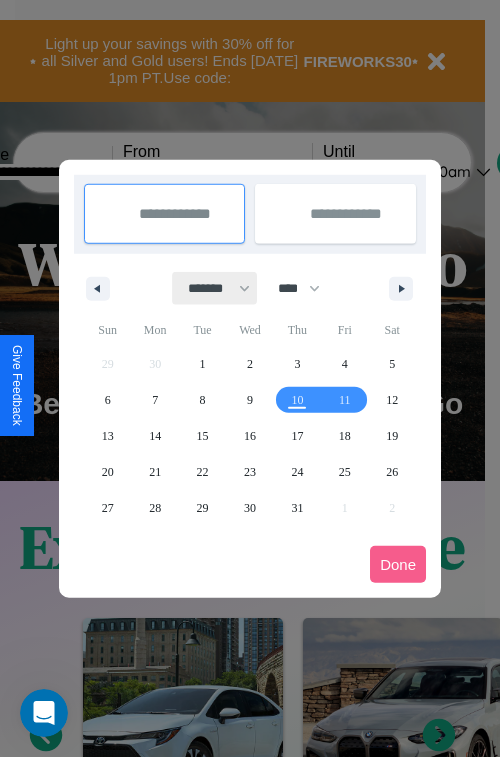 select on "**" 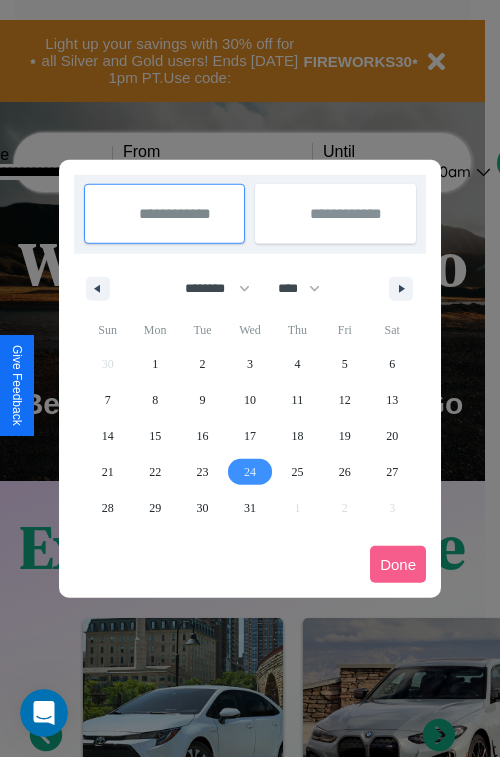 click on "24" at bounding box center [250, 472] 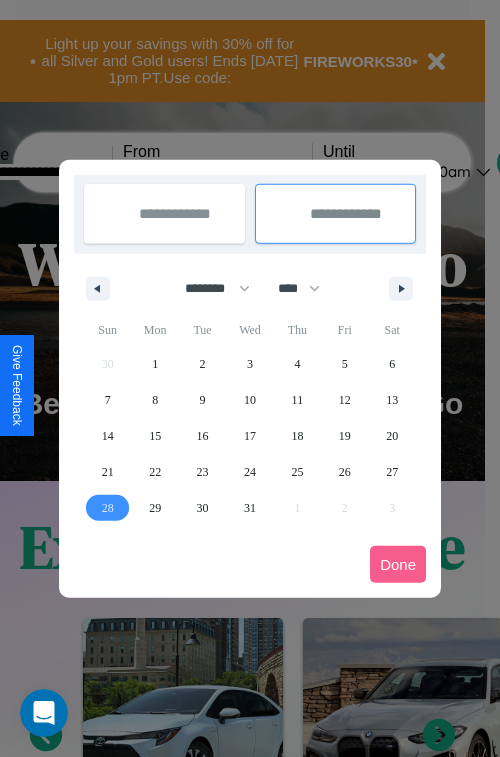 click on "28" at bounding box center [108, 508] 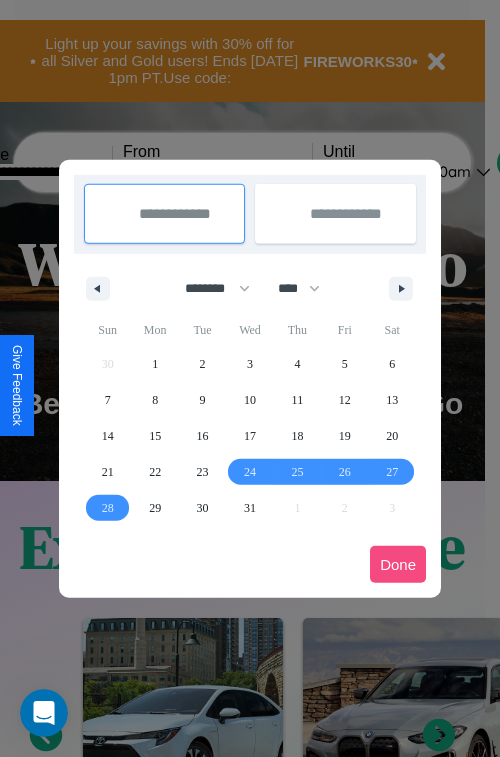 click on "Done" at bounding box center [398, 564] 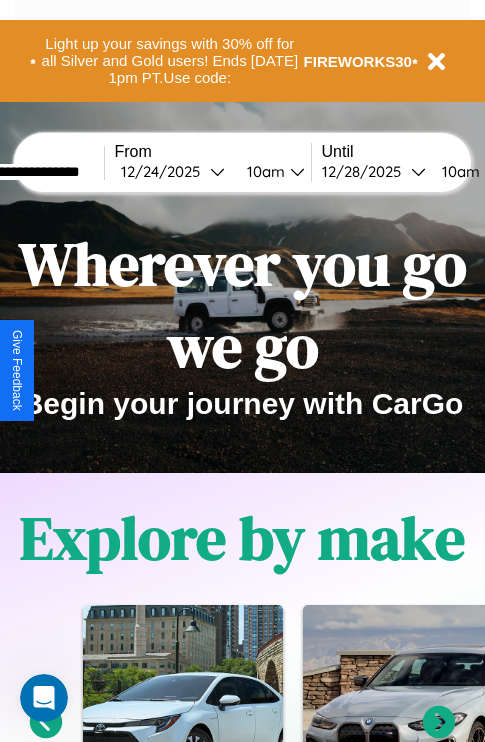 scroll, scrollTop: 0, scrollLeft: 82, axis: horizontal 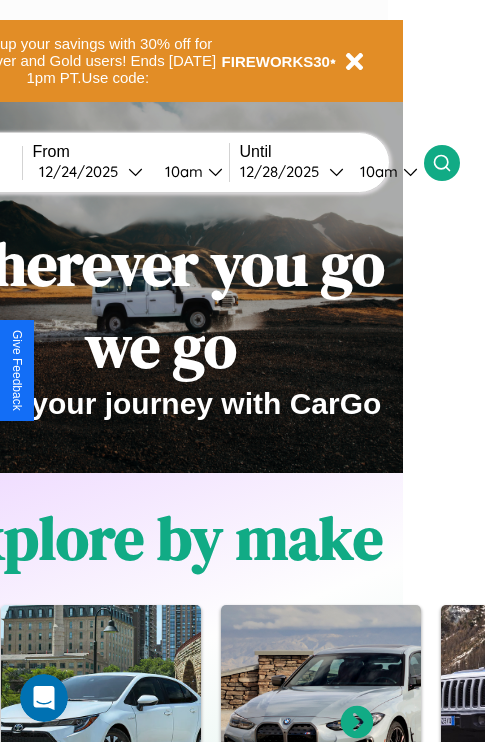 click 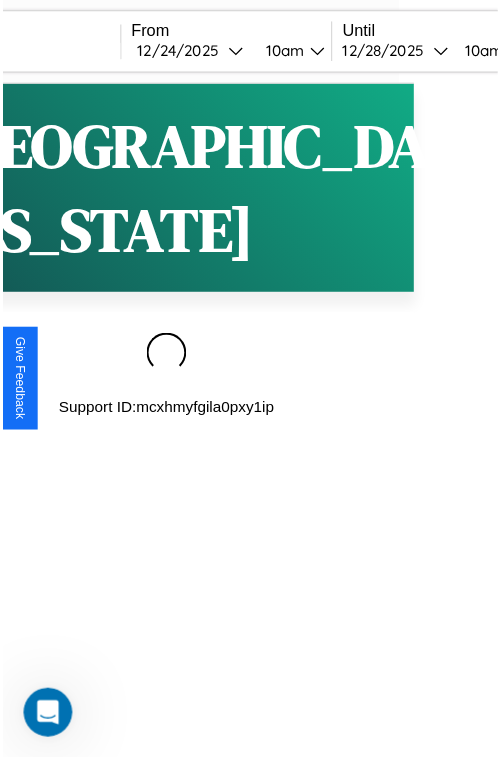 scroll, scrollTop: 0, scrollLeft: 0, axis: both 